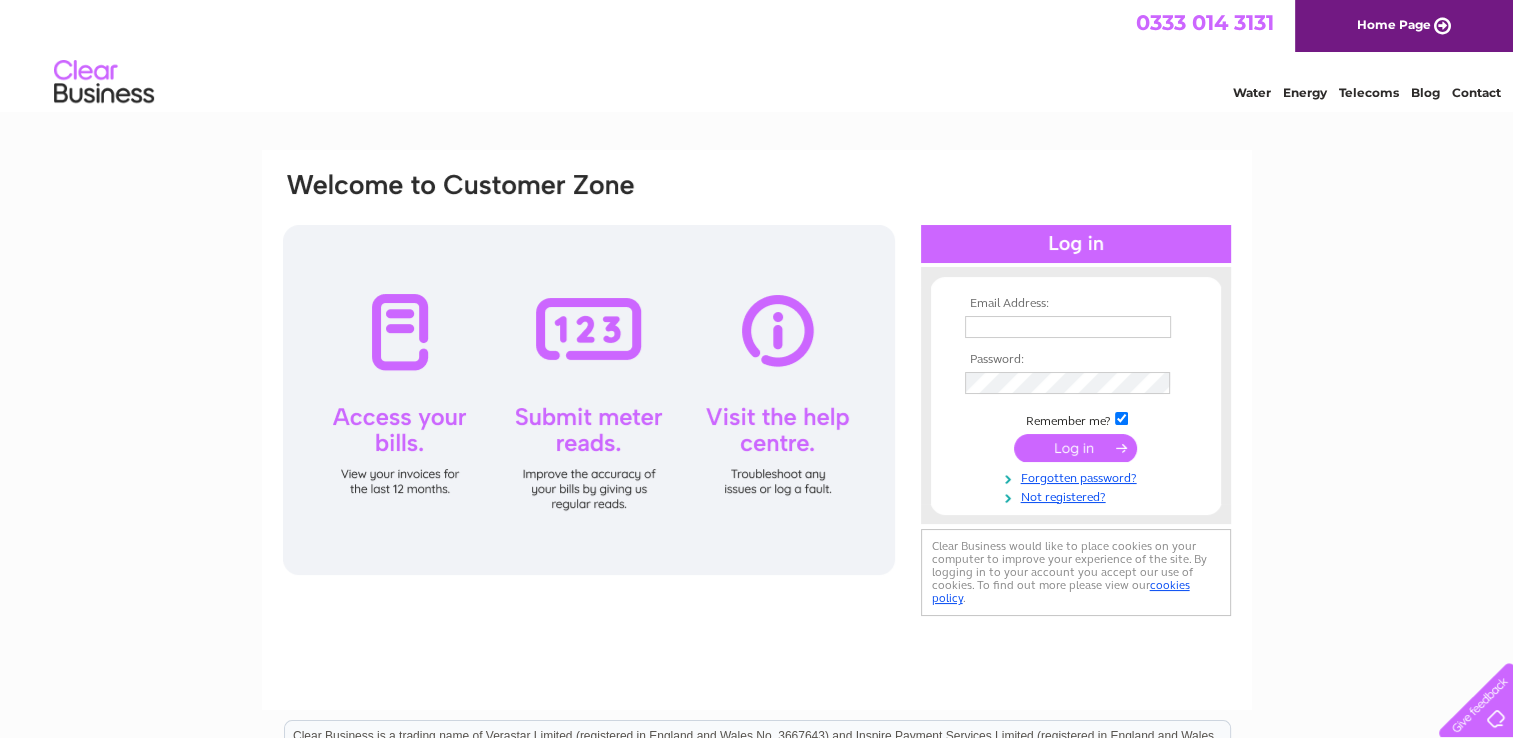 scroll, scrollTop: 0, scrollLeft: 0, axis: both 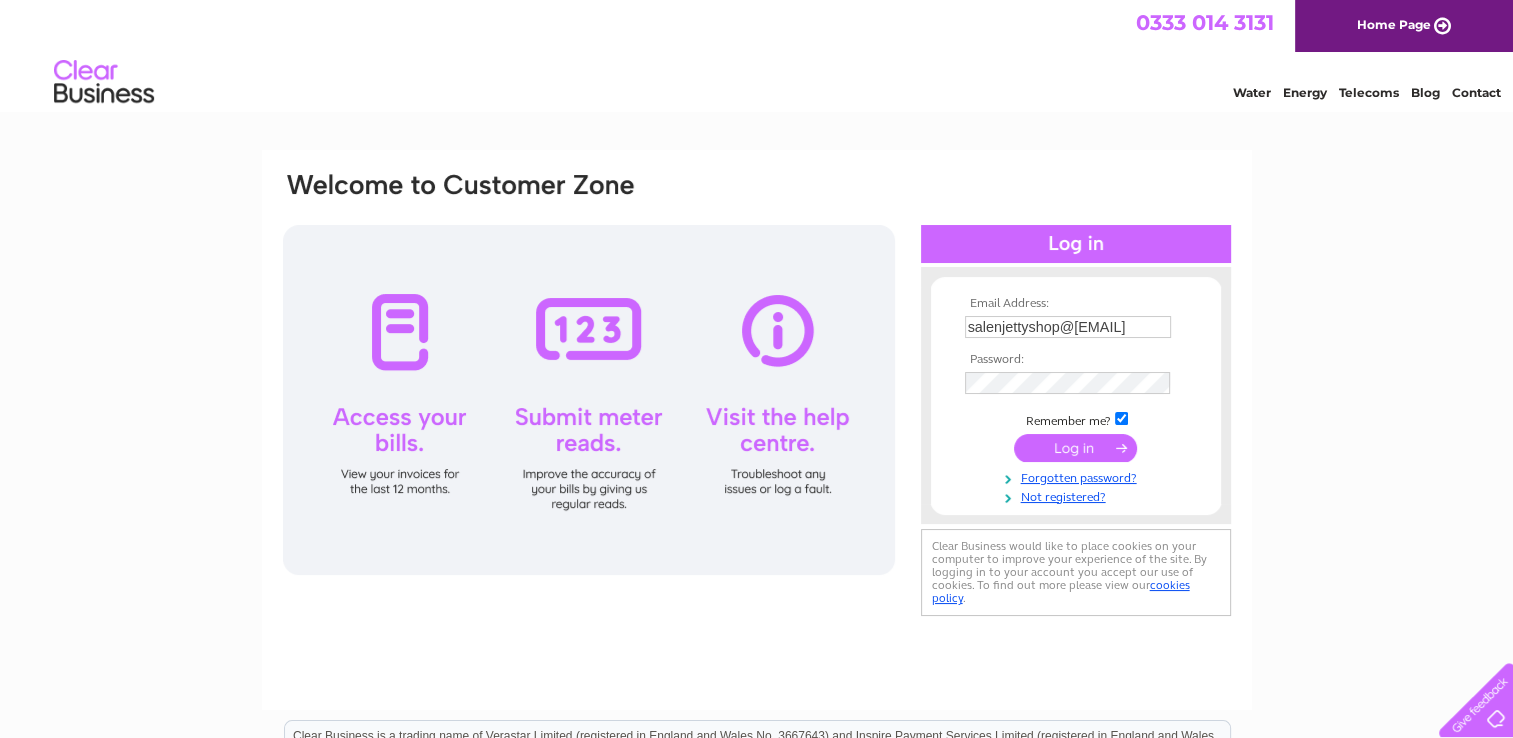 click at bounding box center [1075, 448] 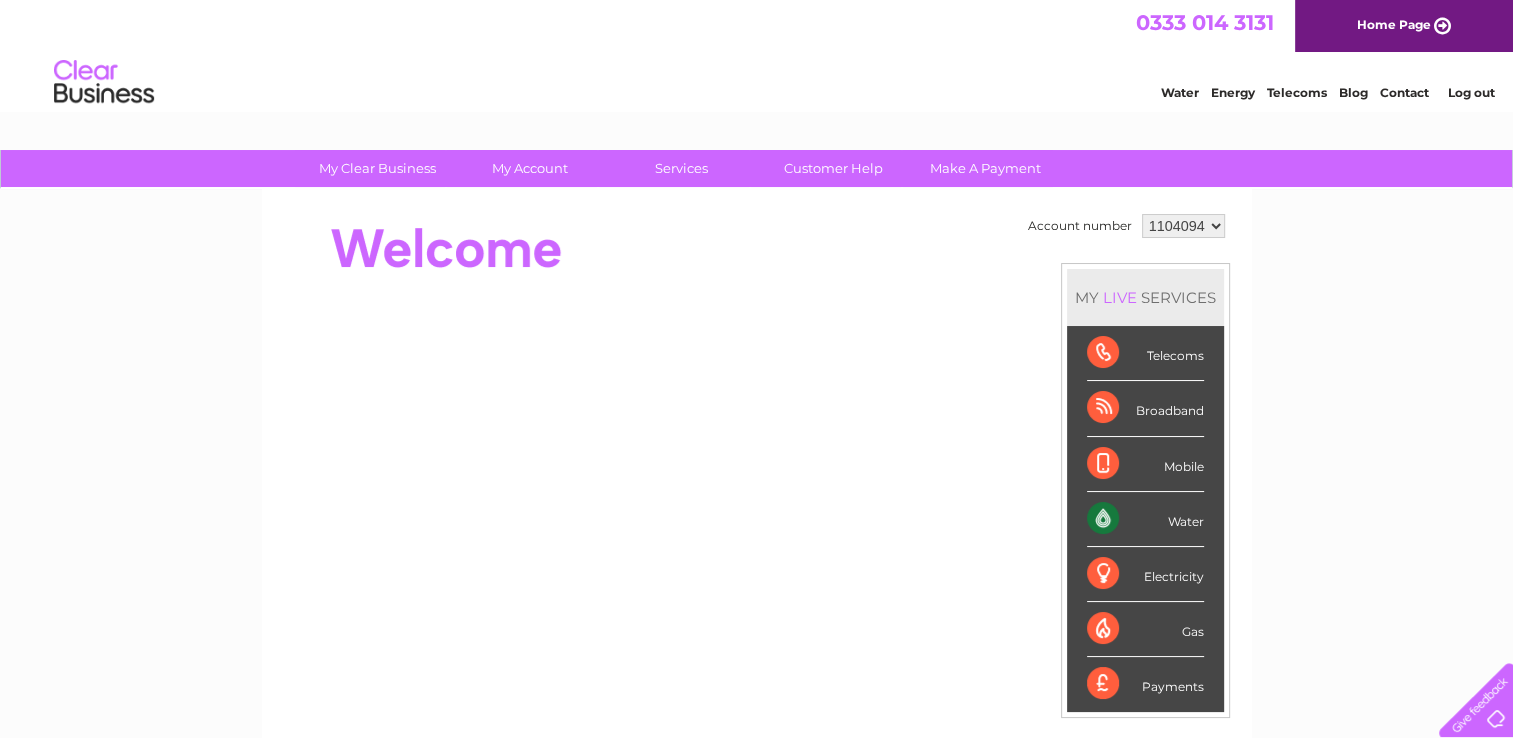 scroll, scrollTop: 0, scrollLeft: 0, axis: both 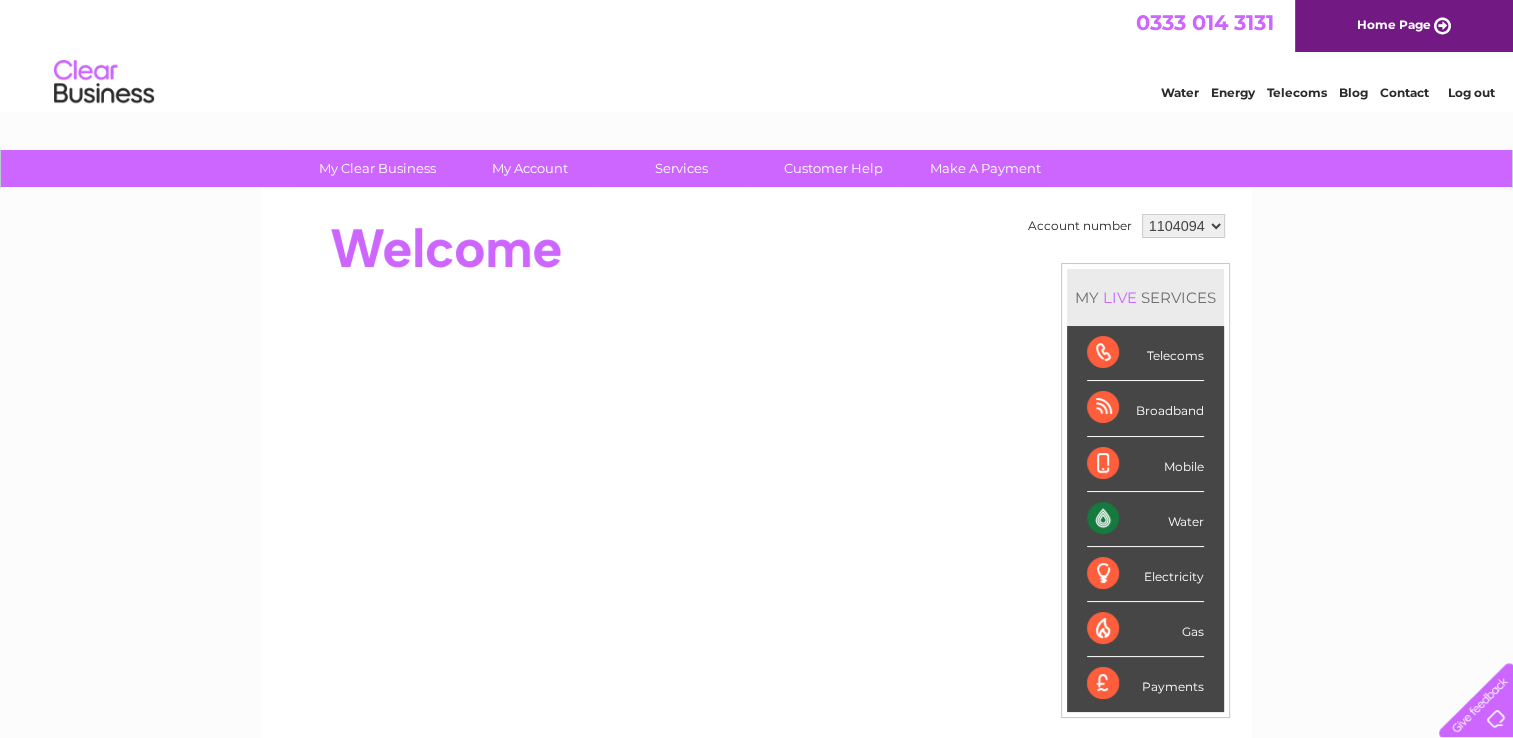 click on "Water" at bounding box center (1145, 519) 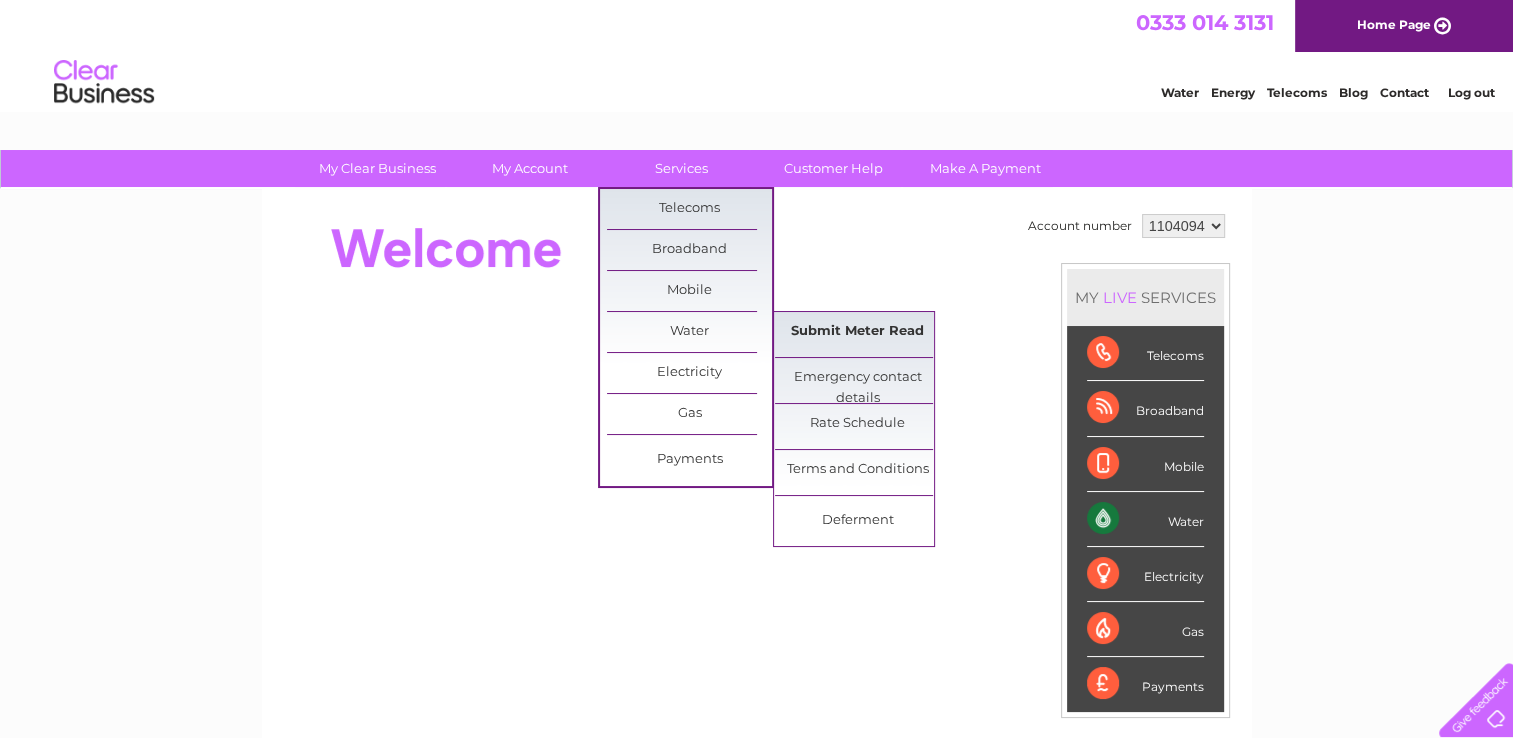 click on "Submit Meter Read" at bounding box center (857, 332) 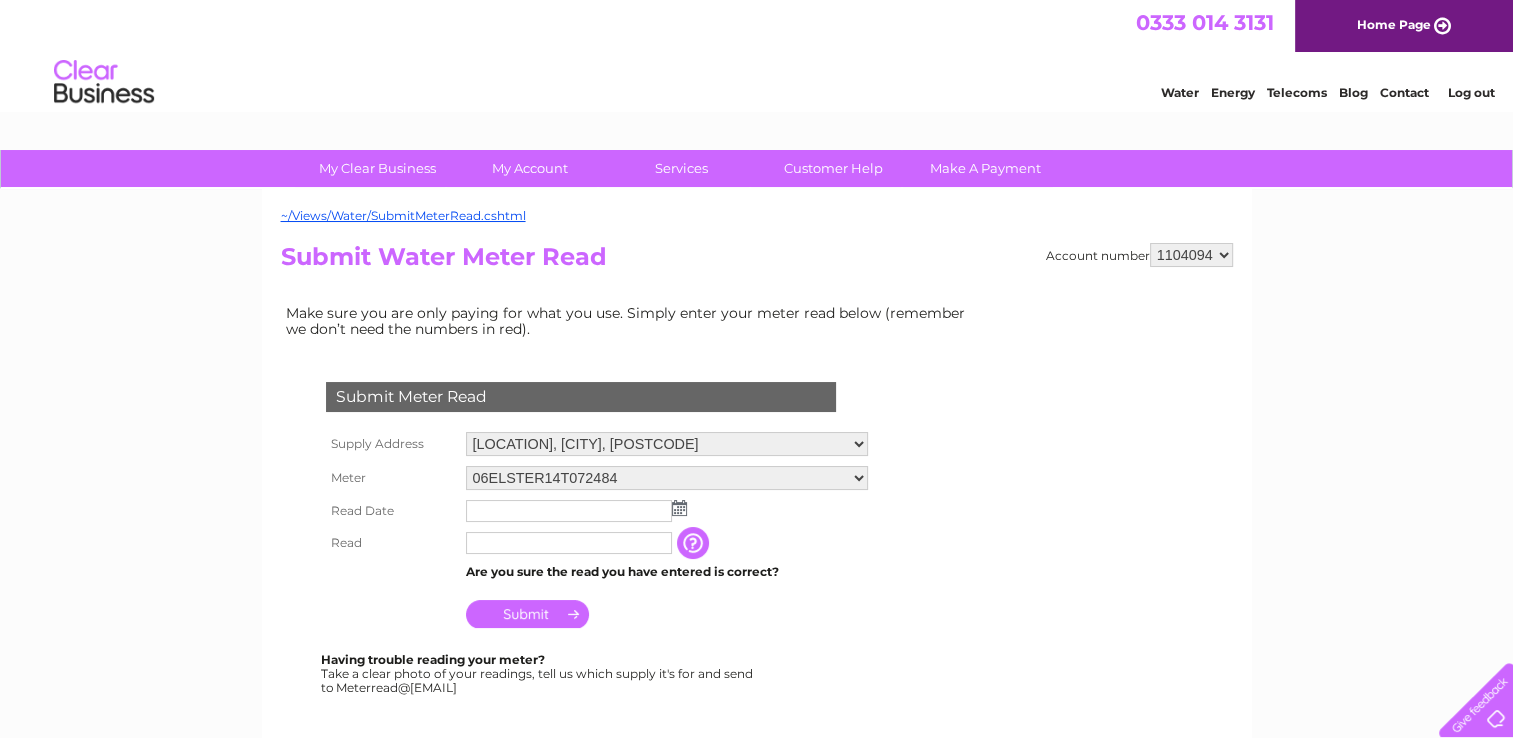 scroll, scrollTop: 0, scrollLeft: 0, axis: both 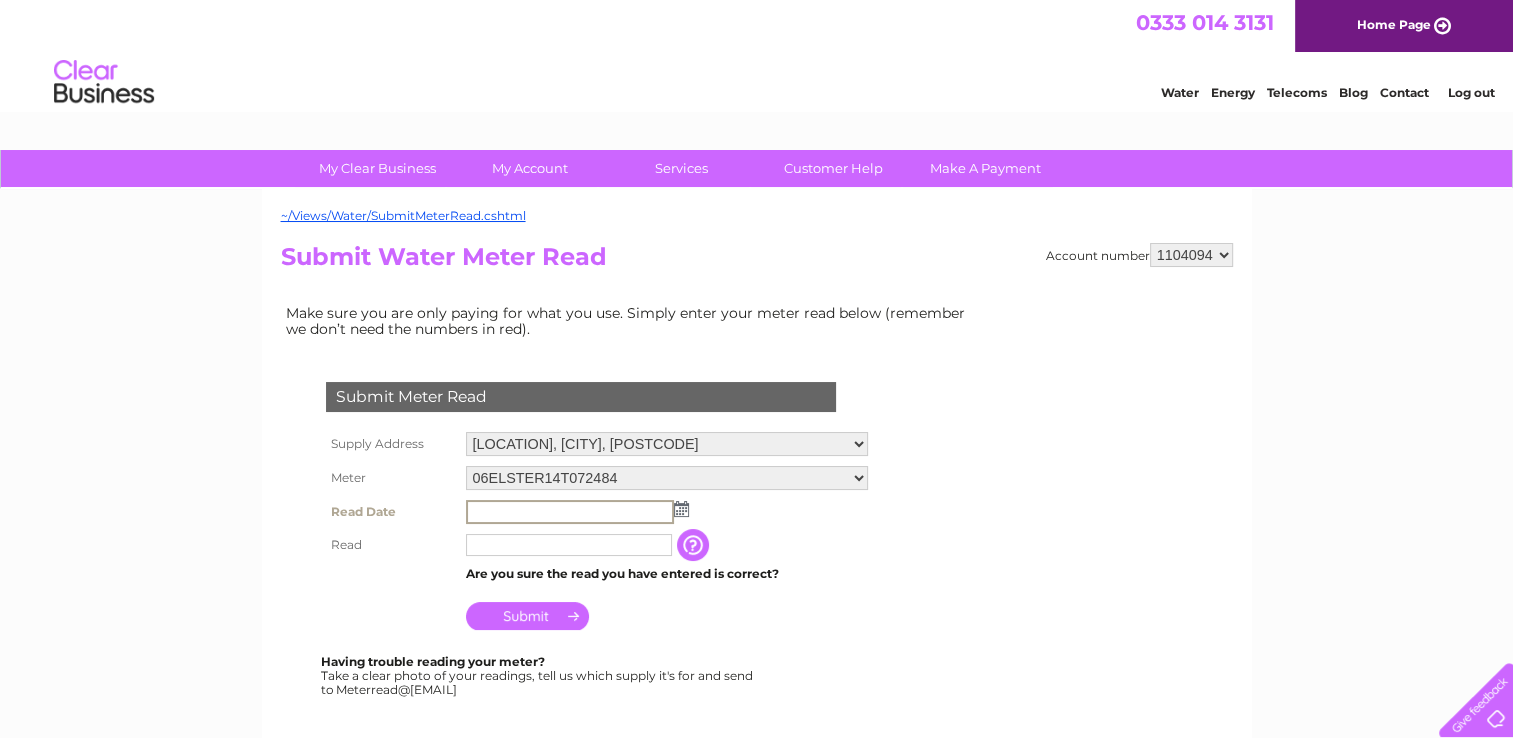 click at bounding box center (570, 512) 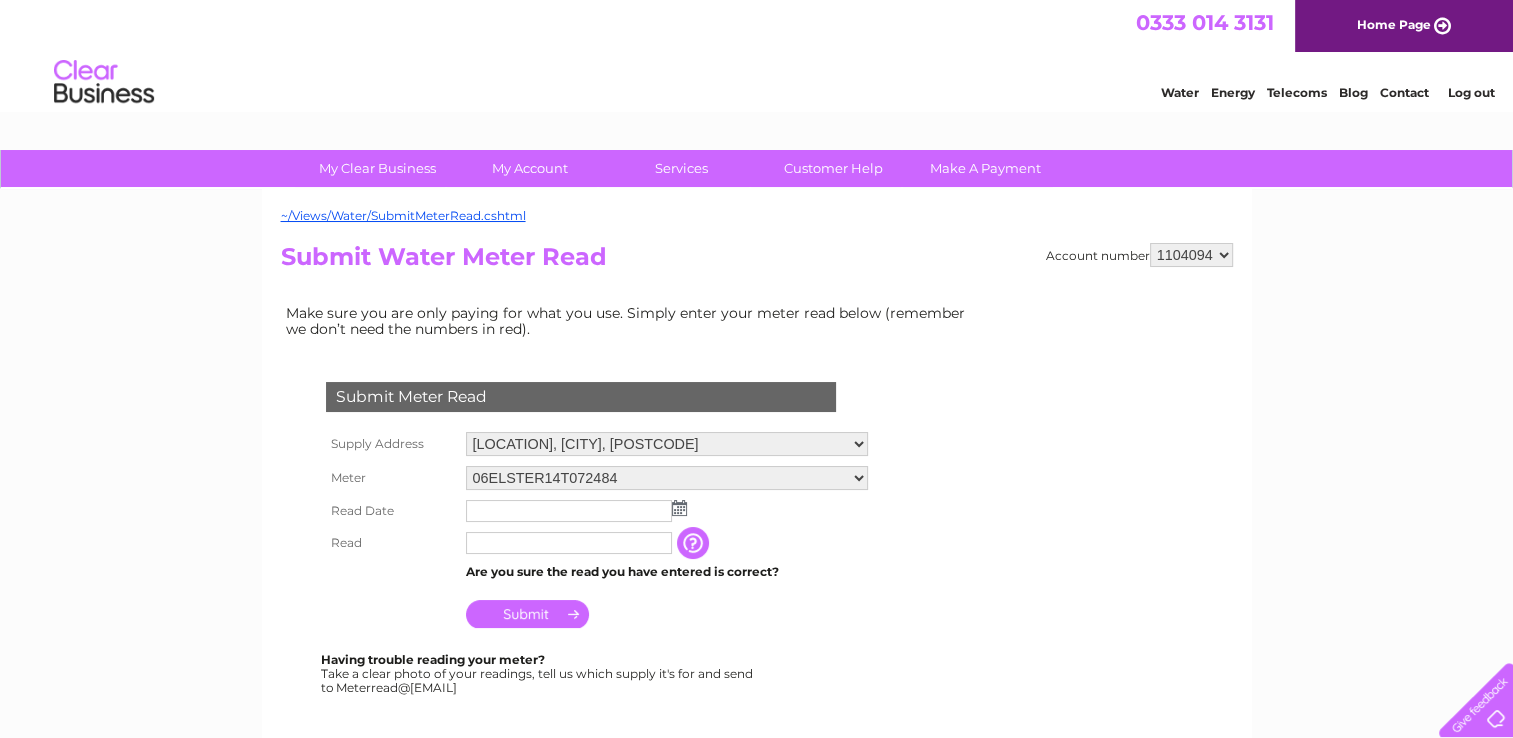click at bounding box center (679, 508) 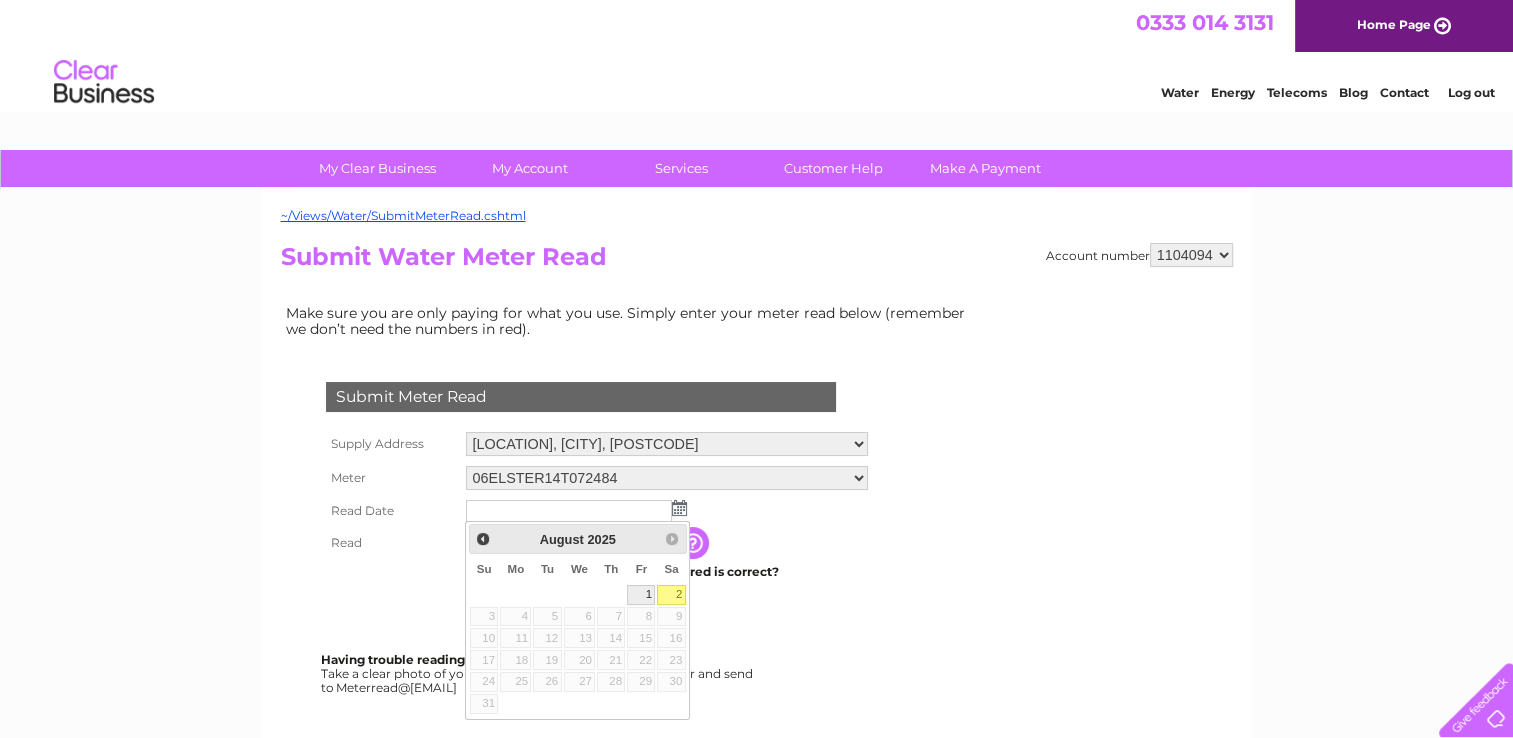 click on "1" at bounding box center (641, 595) 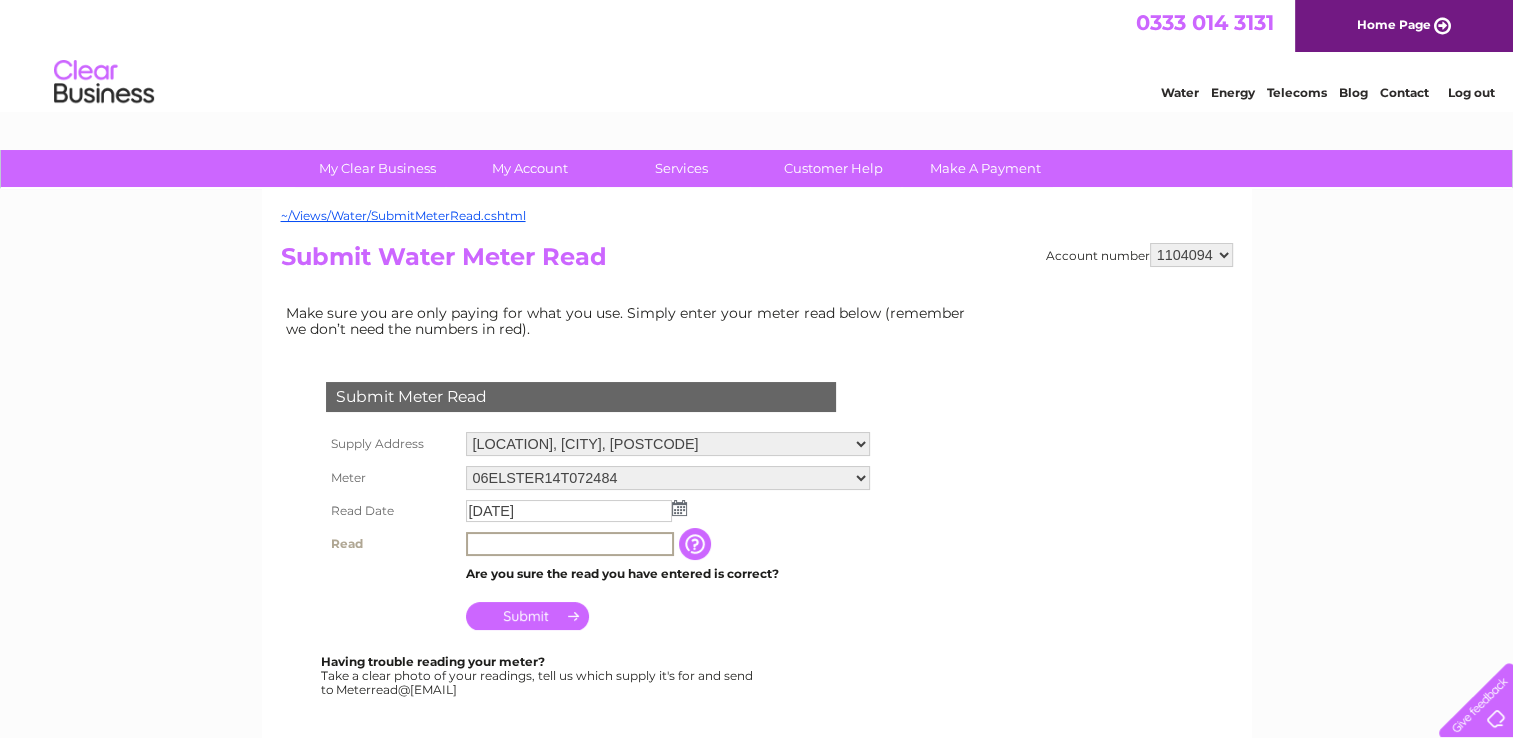 click at bounding box center [570, 544] 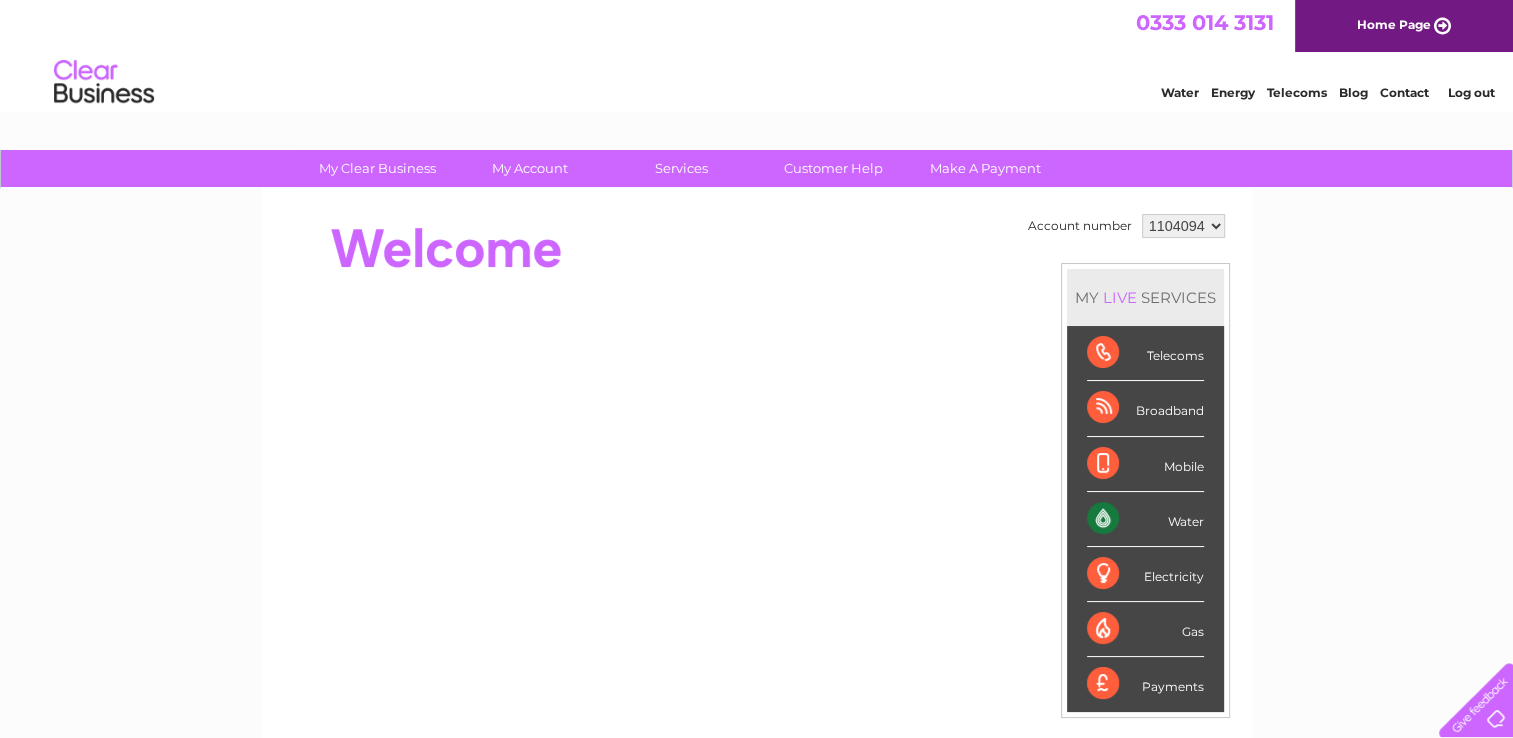 scroll, scrollTop: 0, scrollLeft: 0, axis: both 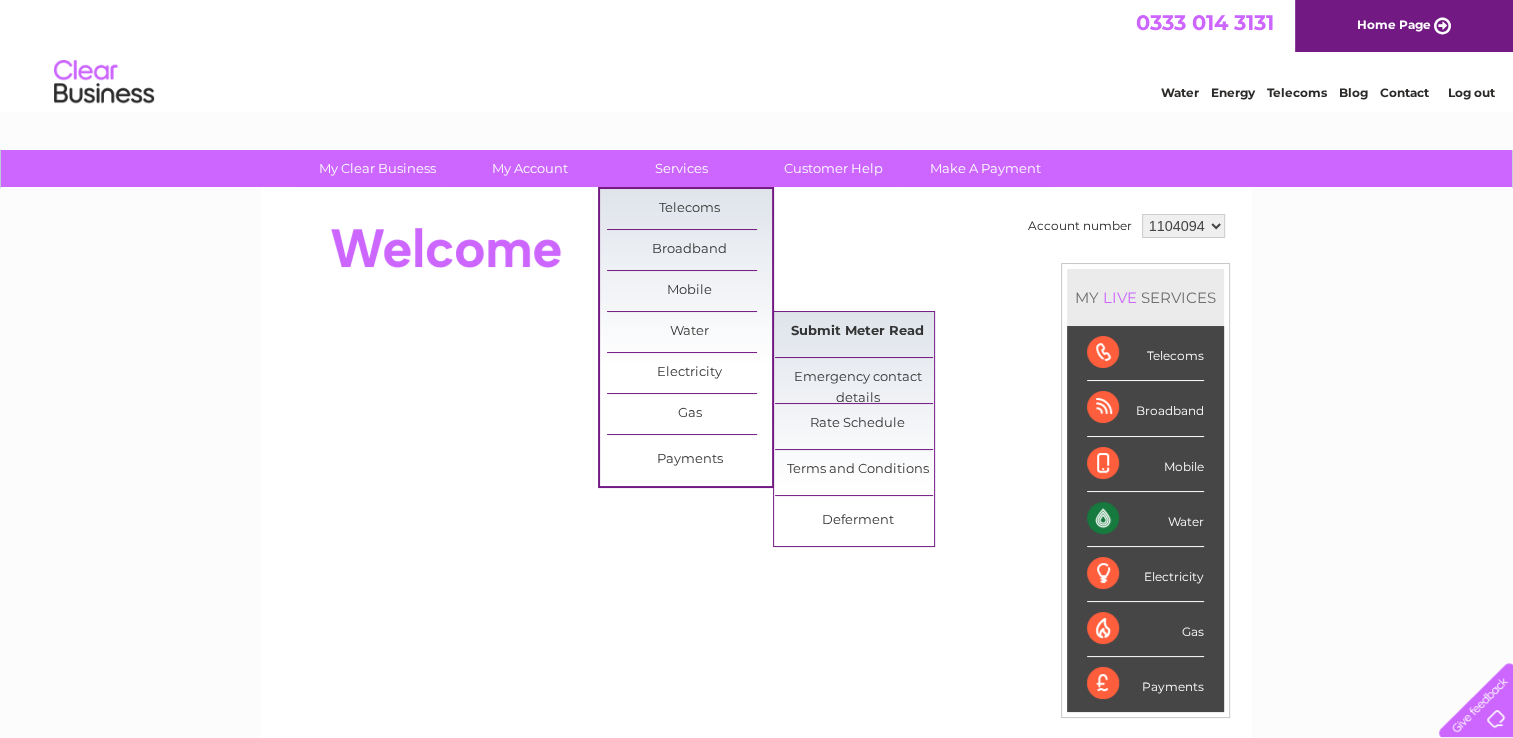 click on "Submit Meter Read" at bounding box center [857, 332] 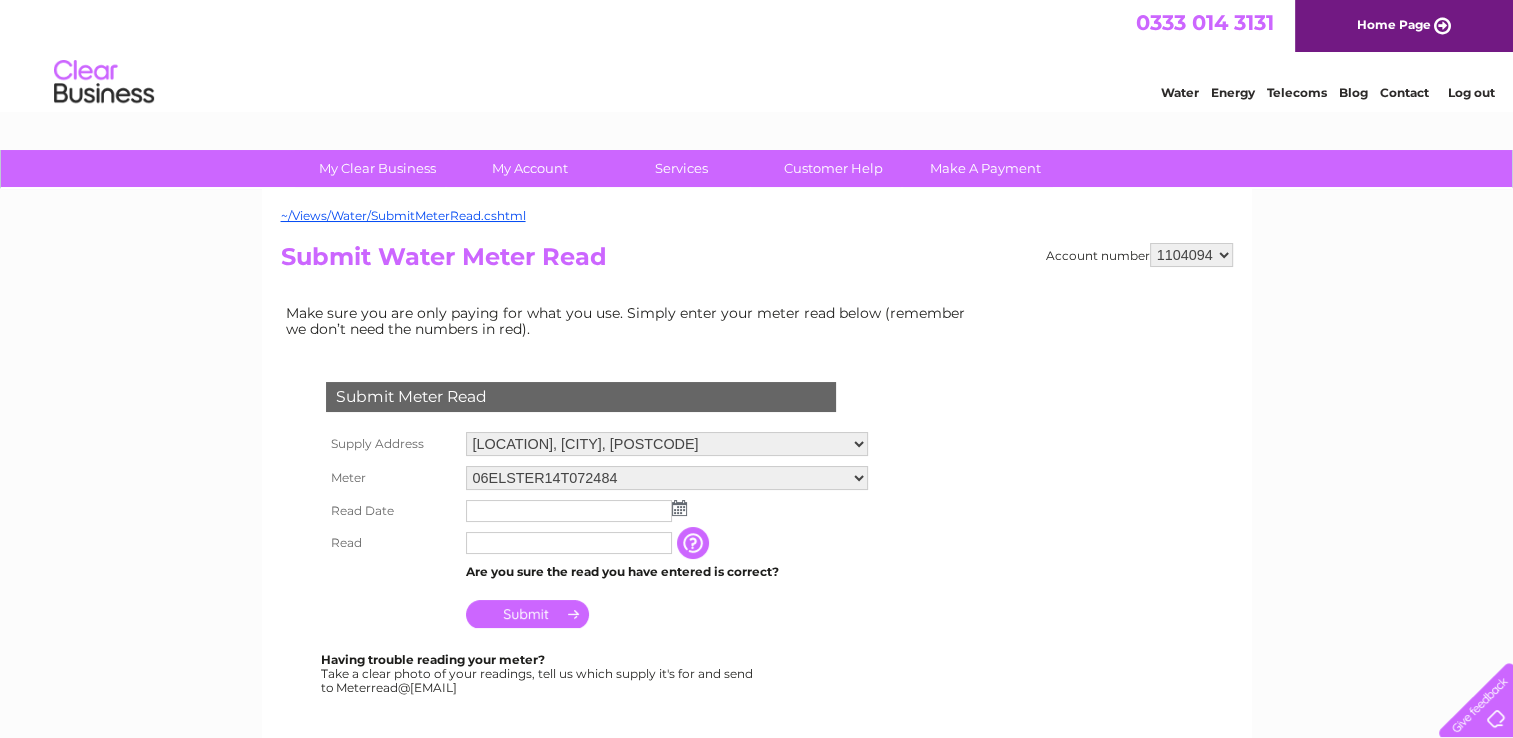 scroll, scrollTop: 0, scrollLeft: 0, axis: both 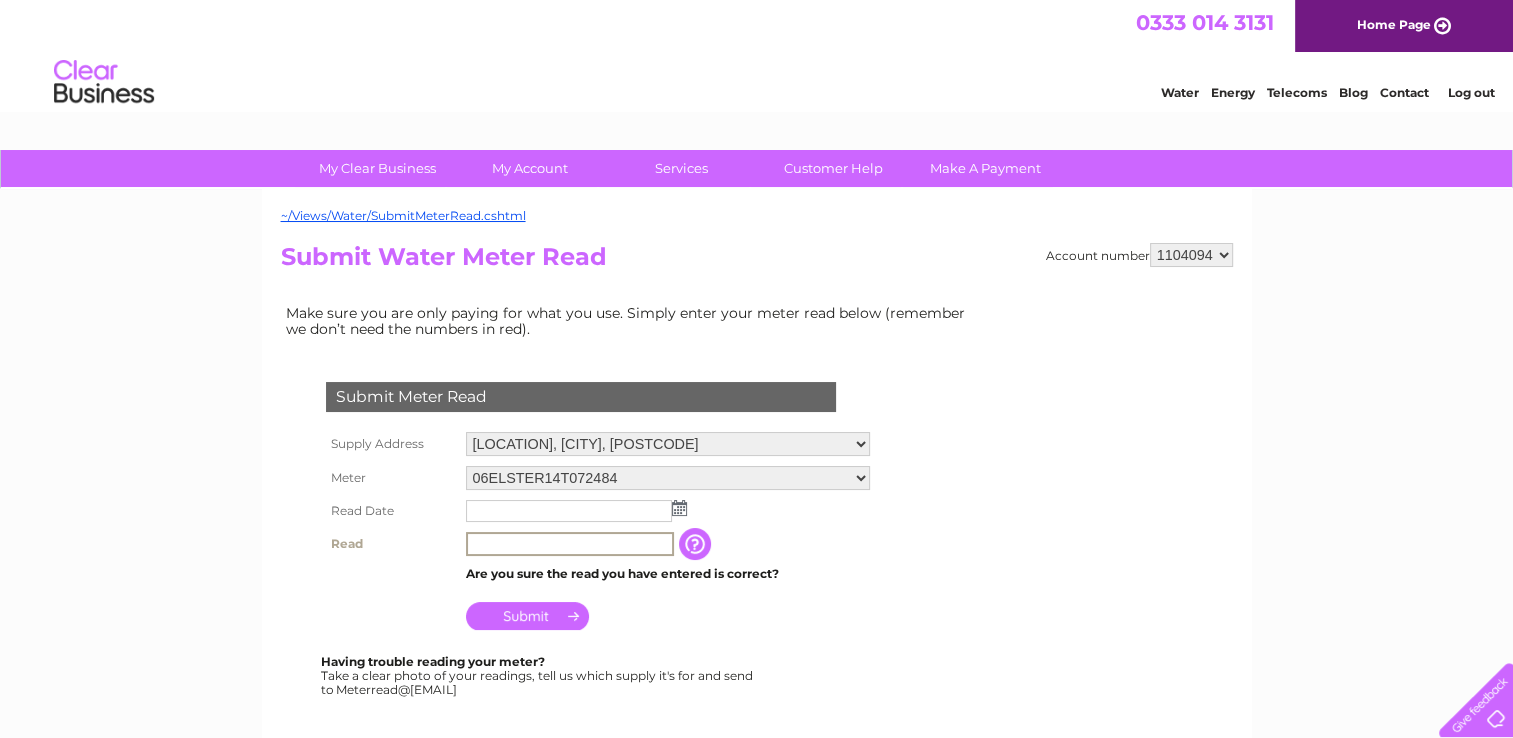 click at bounding box center (570, 544) 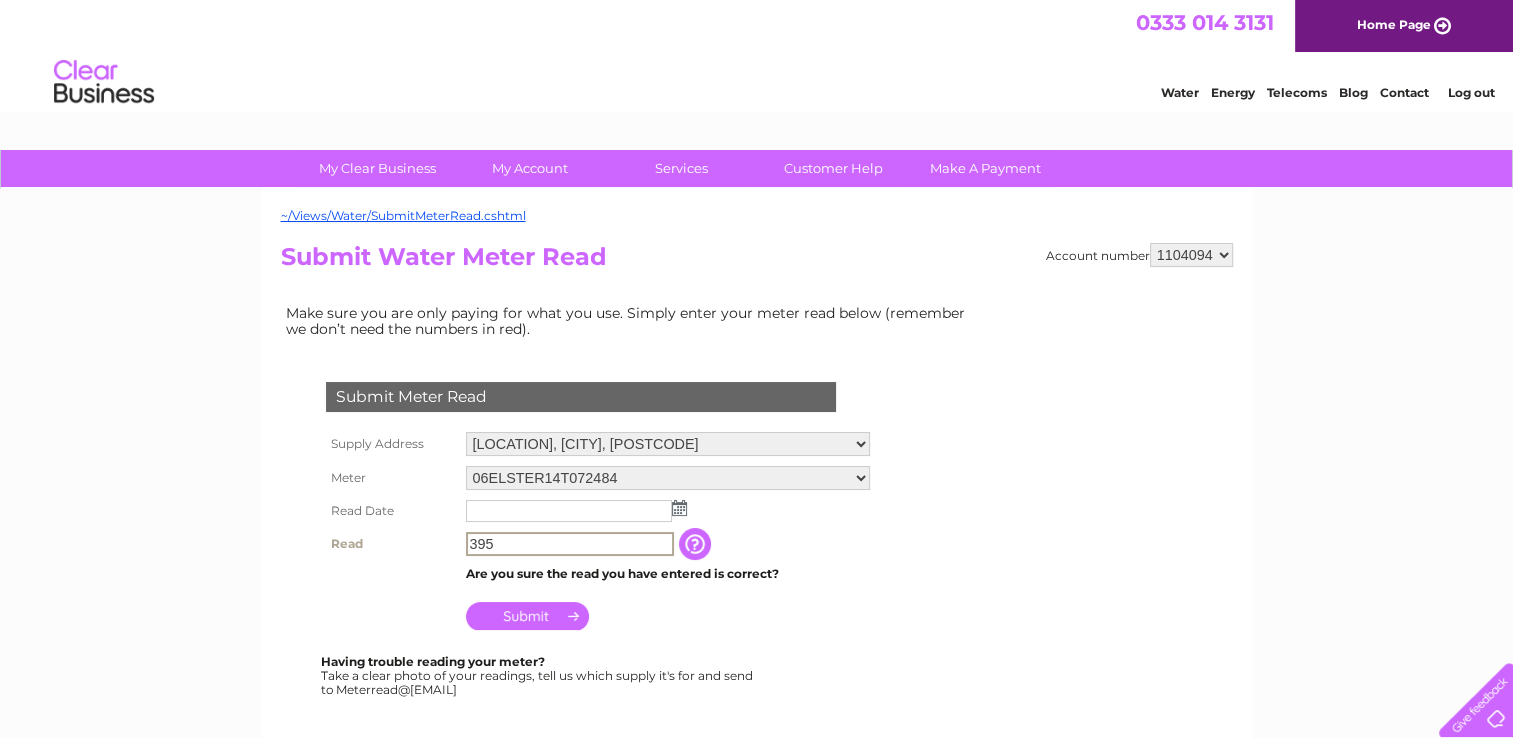 type on "395" 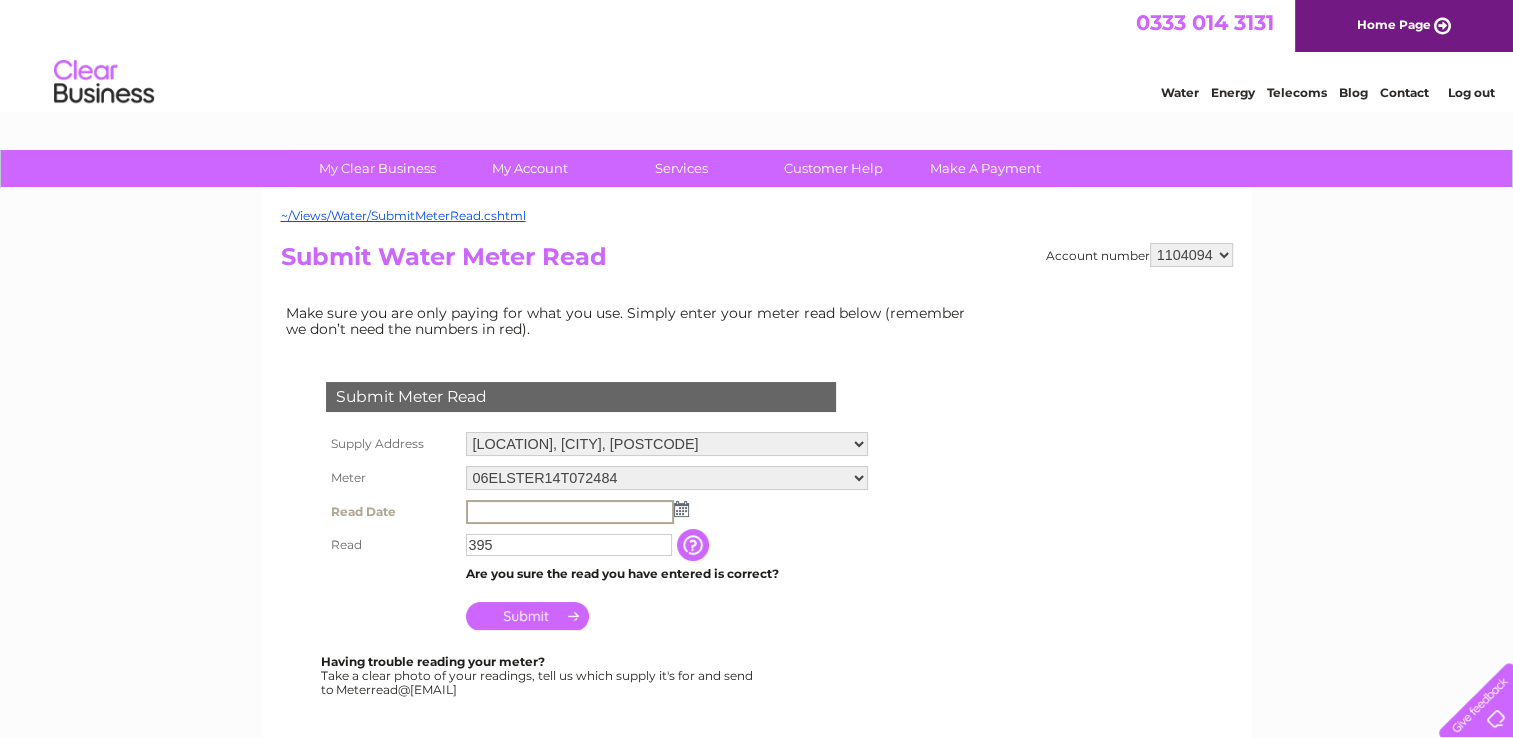 click at bounding box center (570, 512) 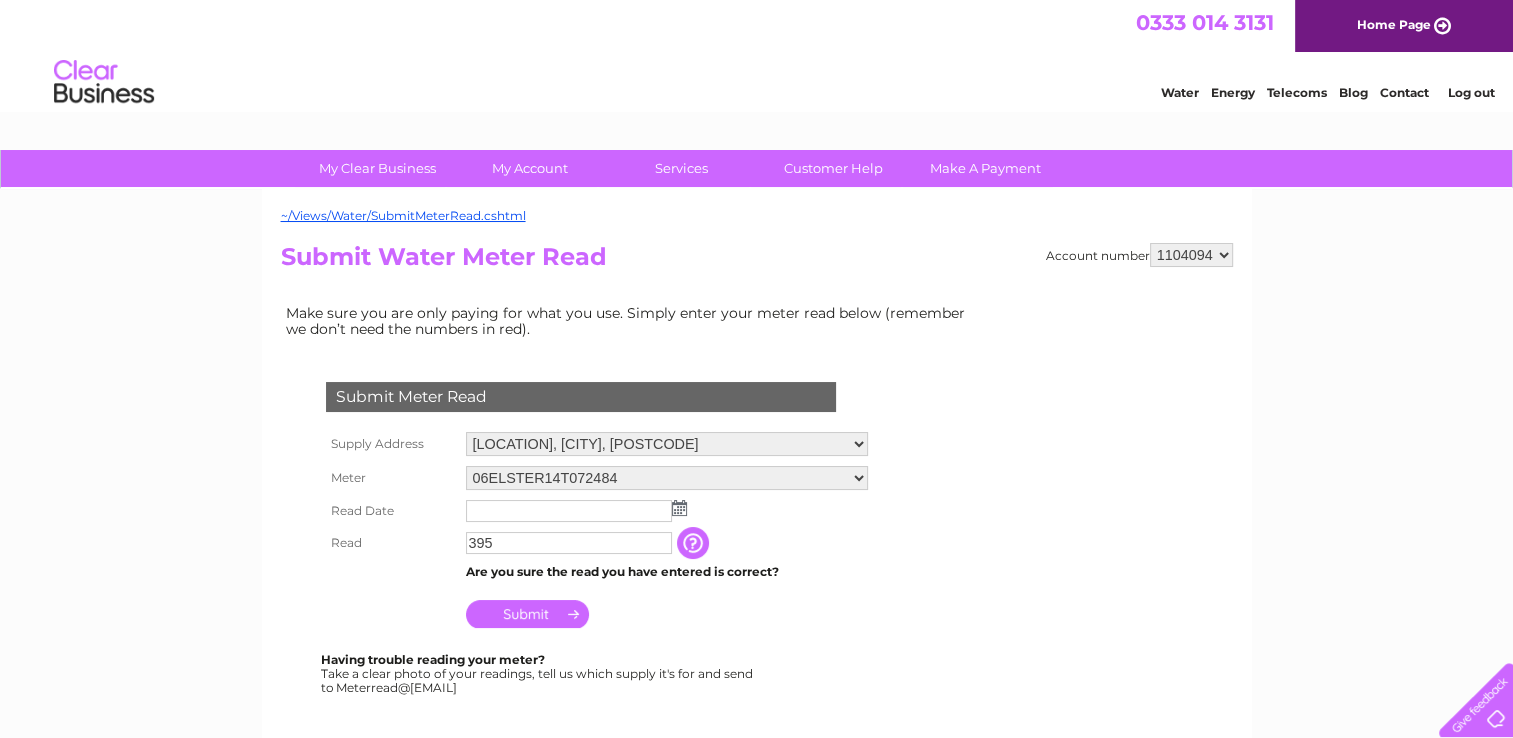 click at bounding box center (679, 508) 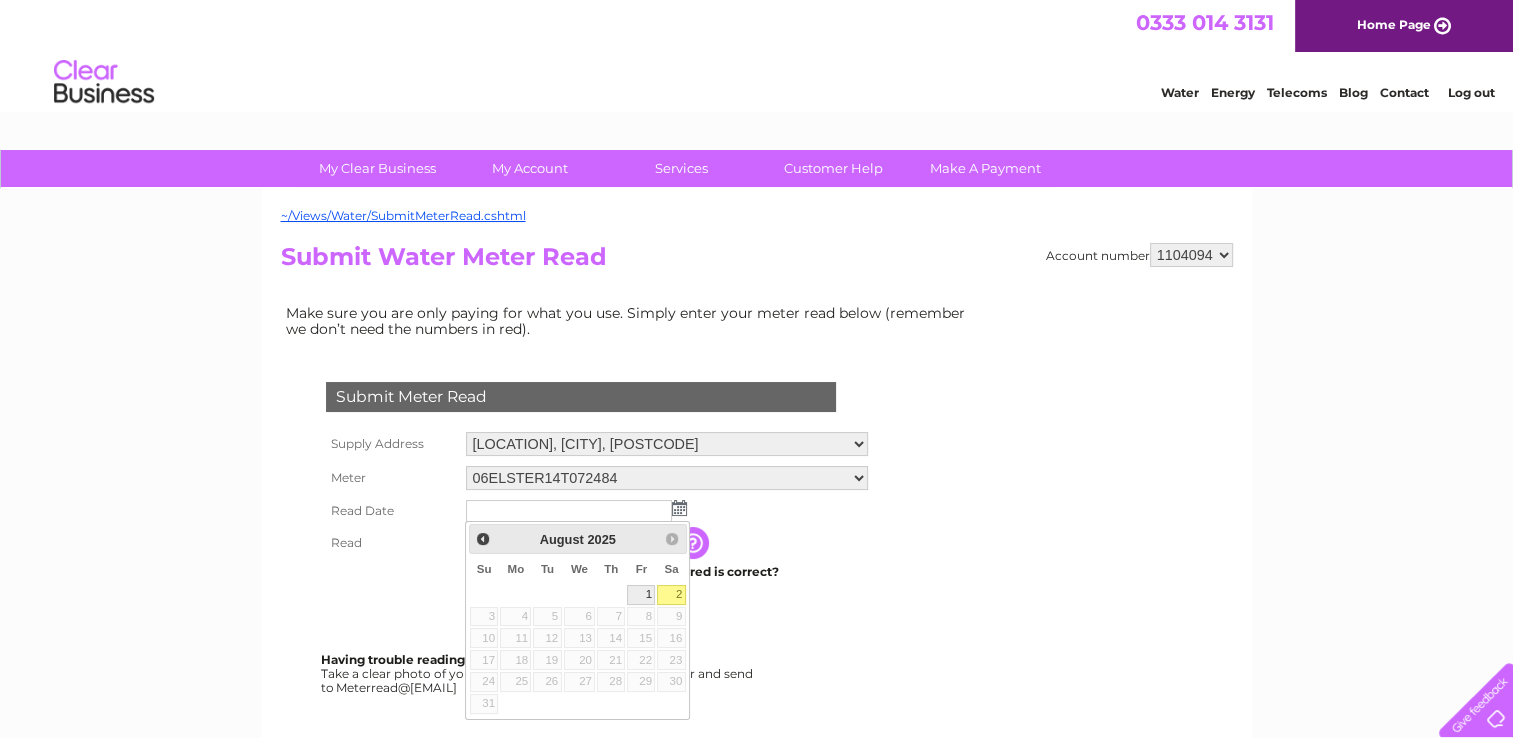 click on "1" at bounding box center (641, 595) 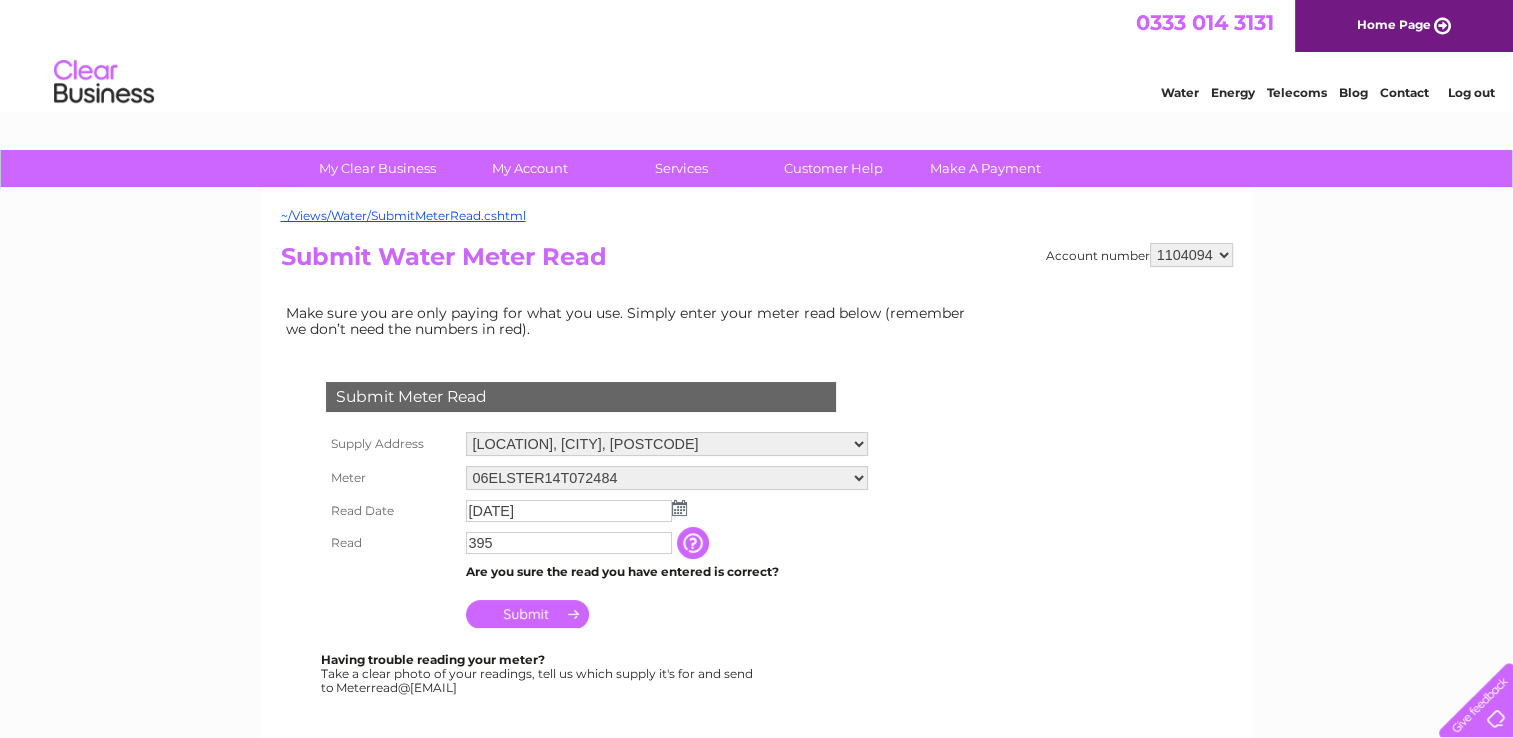 click on "Submit" at bounding box center [527, 614] 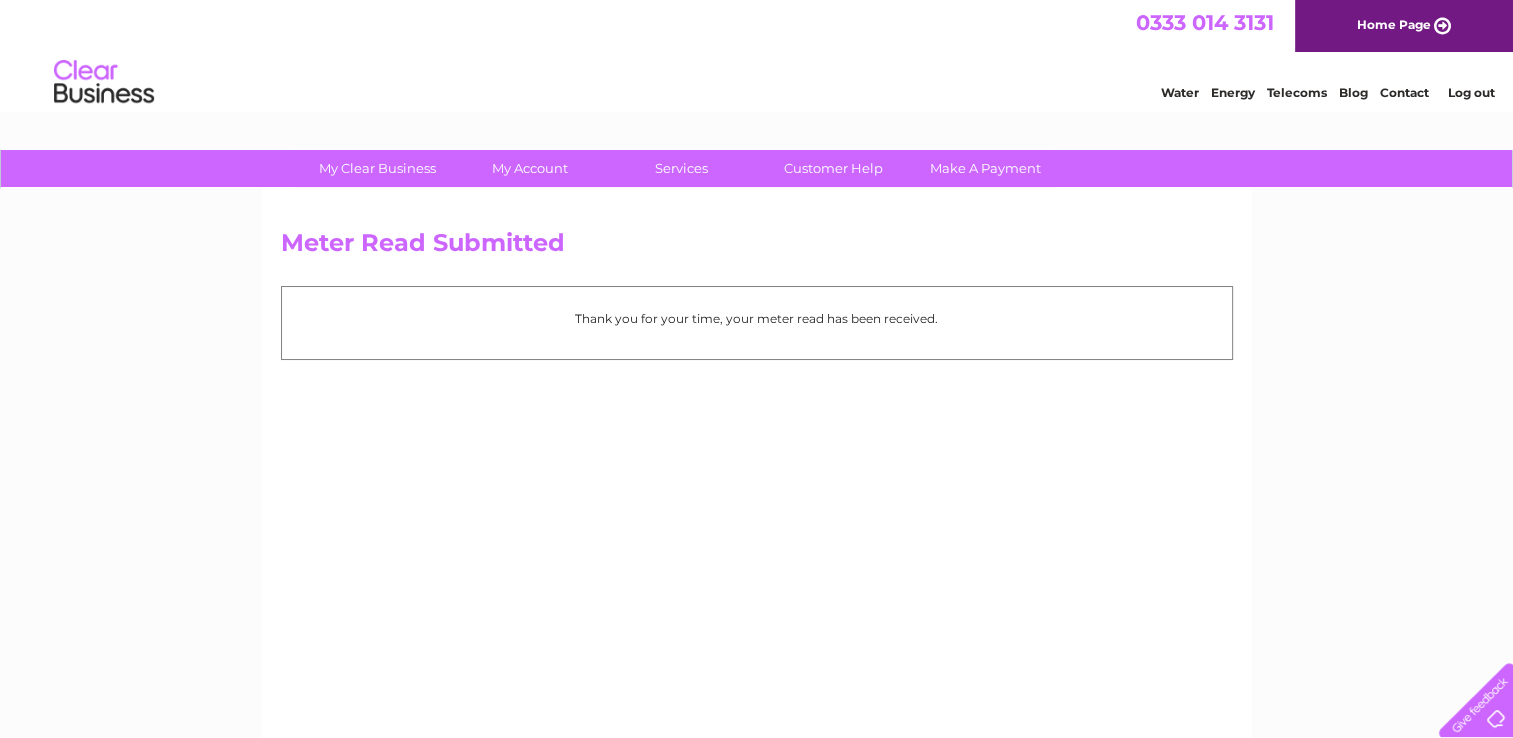 scroll, scrollTop: 0, scrollLeft: 0, axis: both 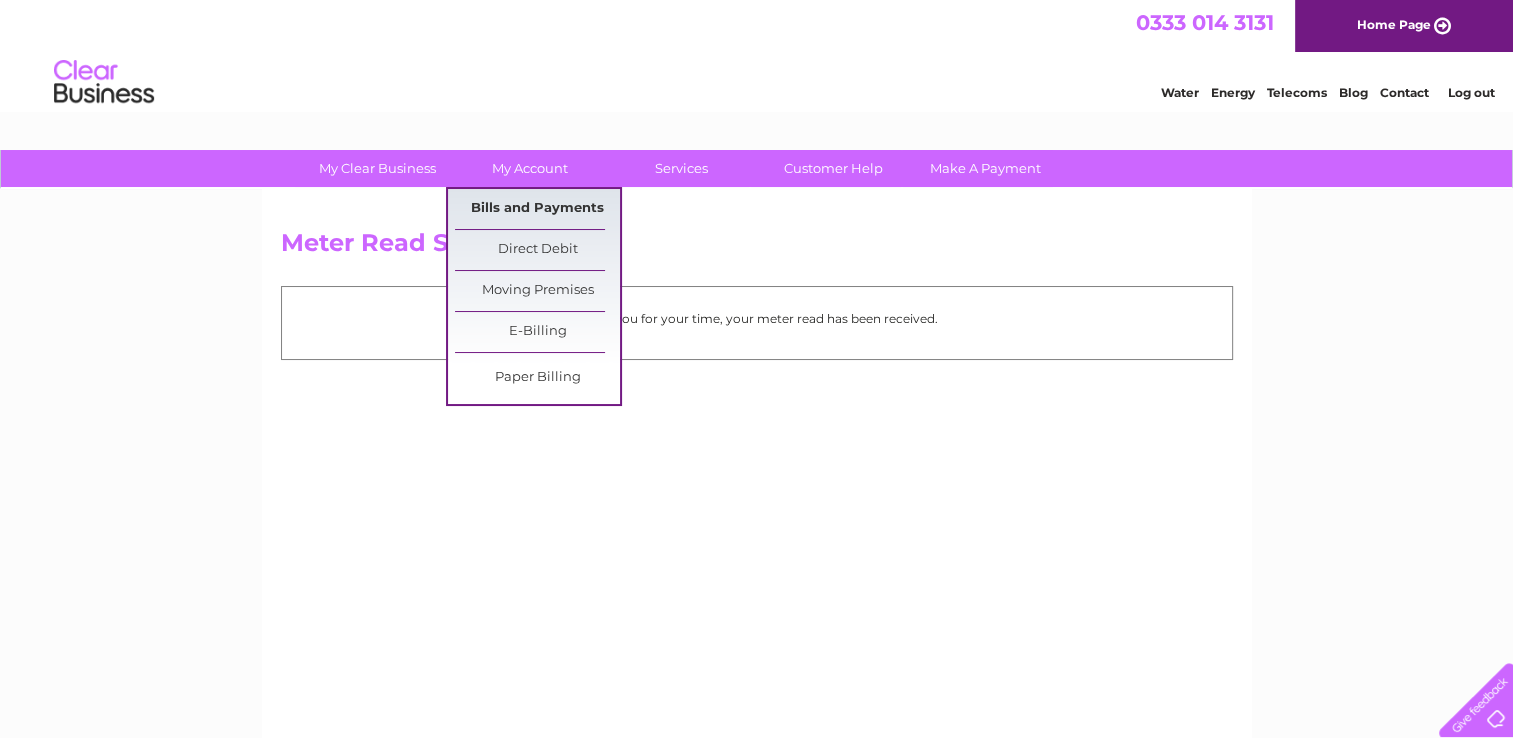 click on "Bills and Payments" at bounding box center (537, 209) 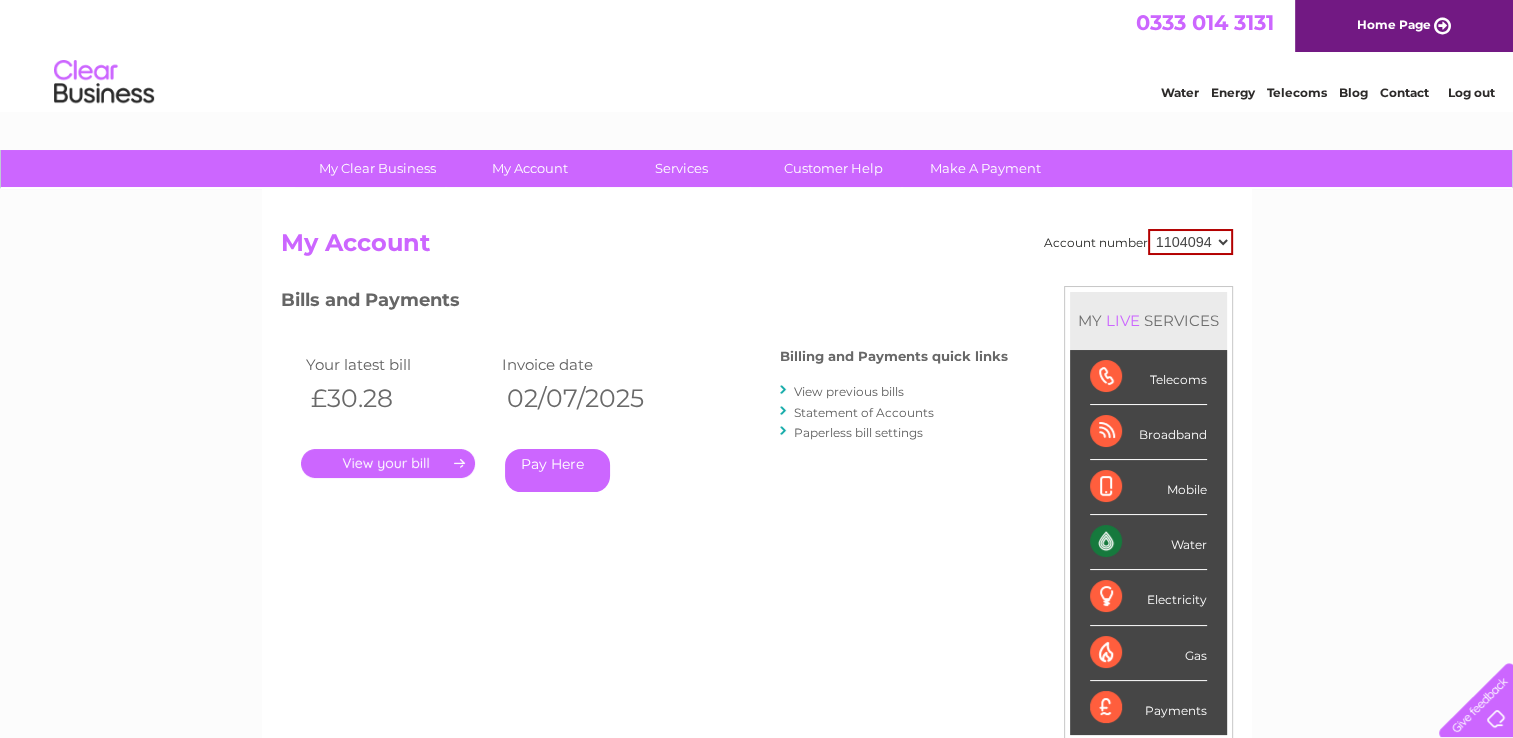 scroll, scrollTop: 0, scrollLeft: 0, axis: both 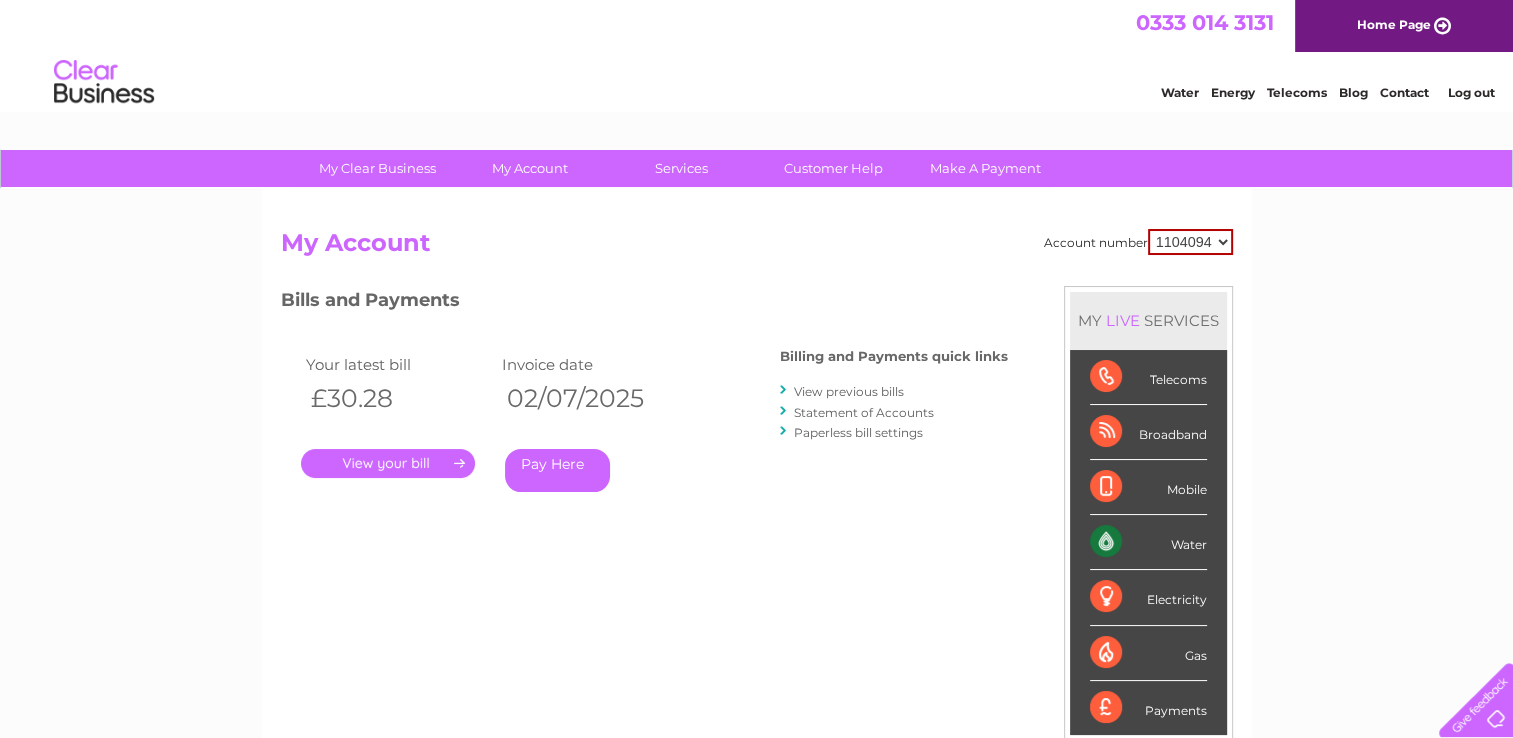 click on "." at bounding box center [388, 463] 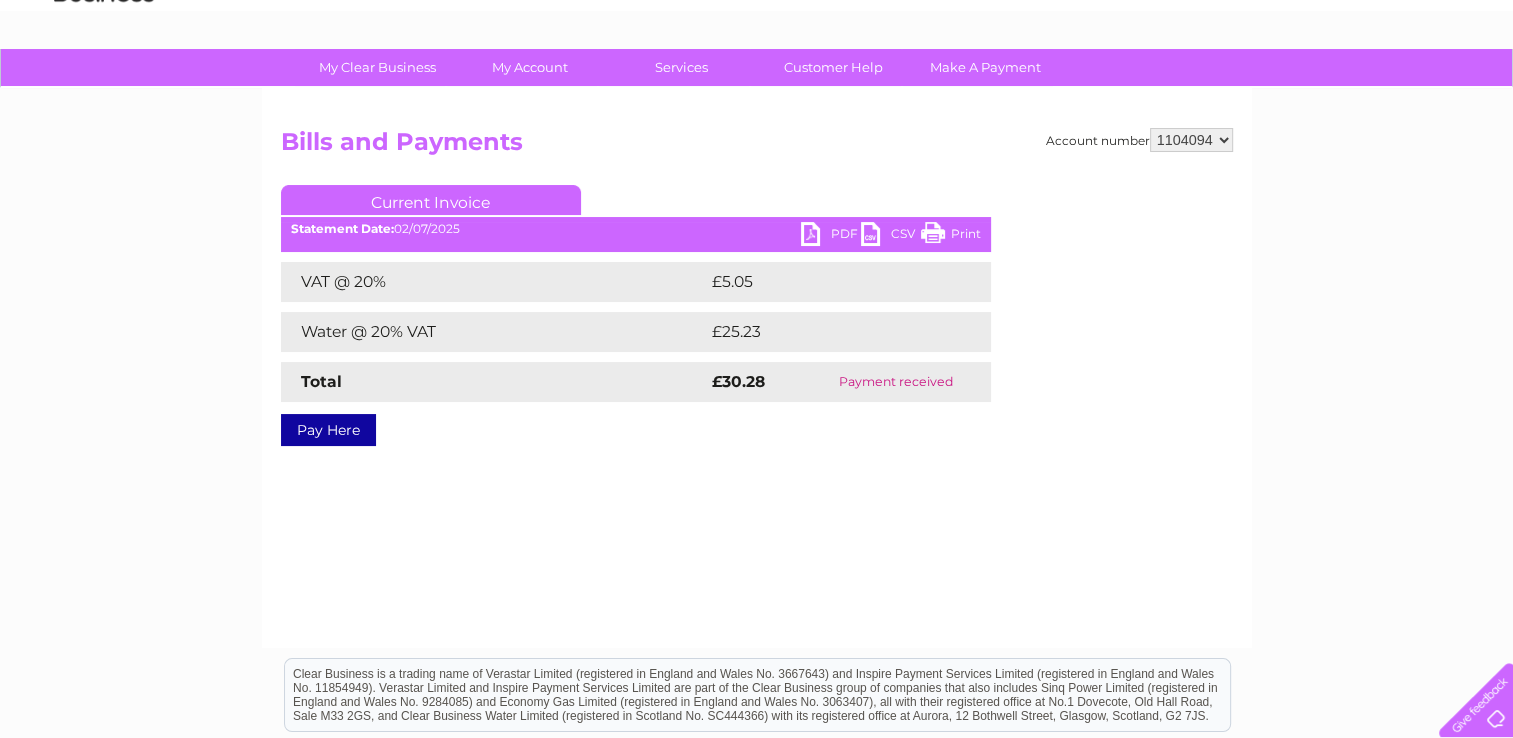 scroll, scrollTop: 98, scrollLeft: 0, axis: vertical 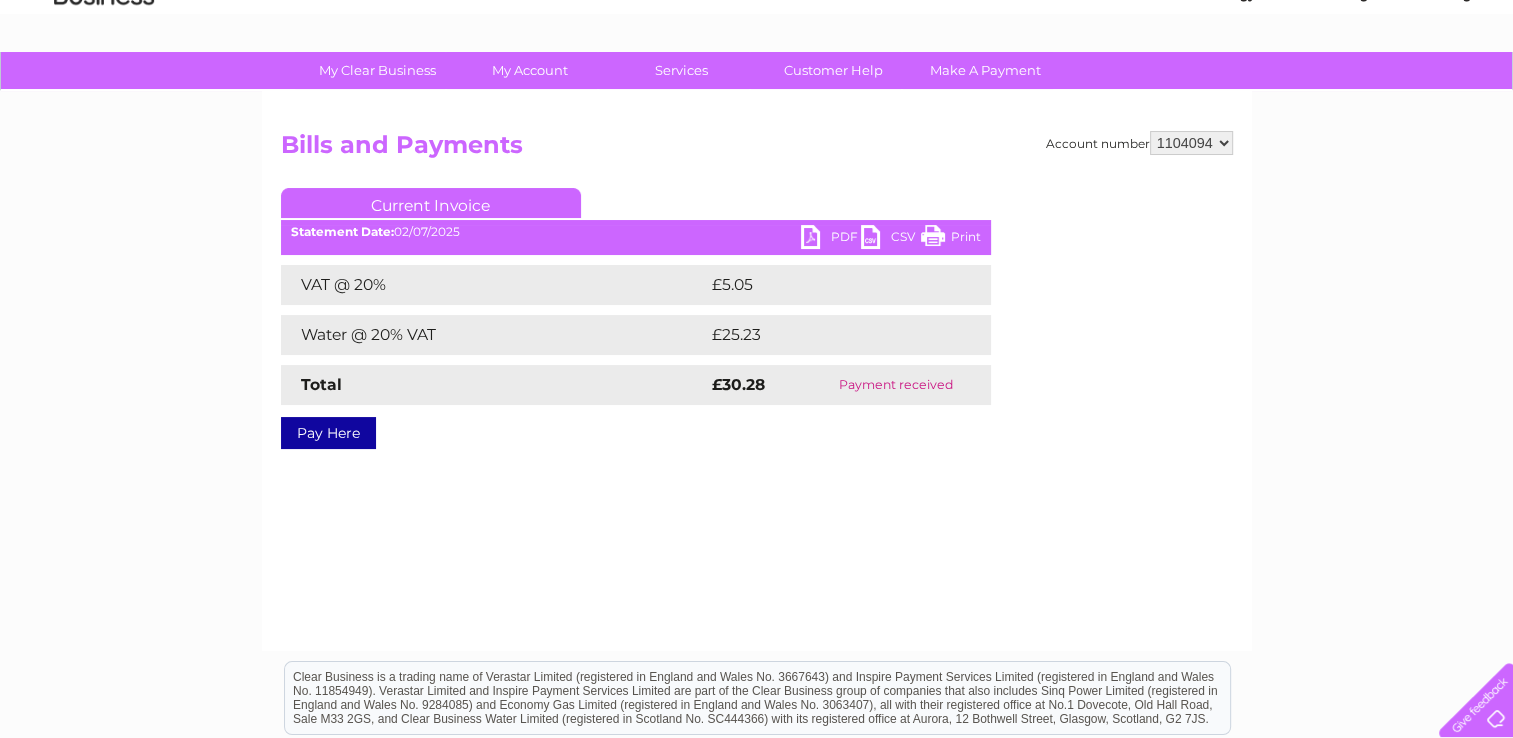 click on "PDF" at bounding box center [831, 239] 